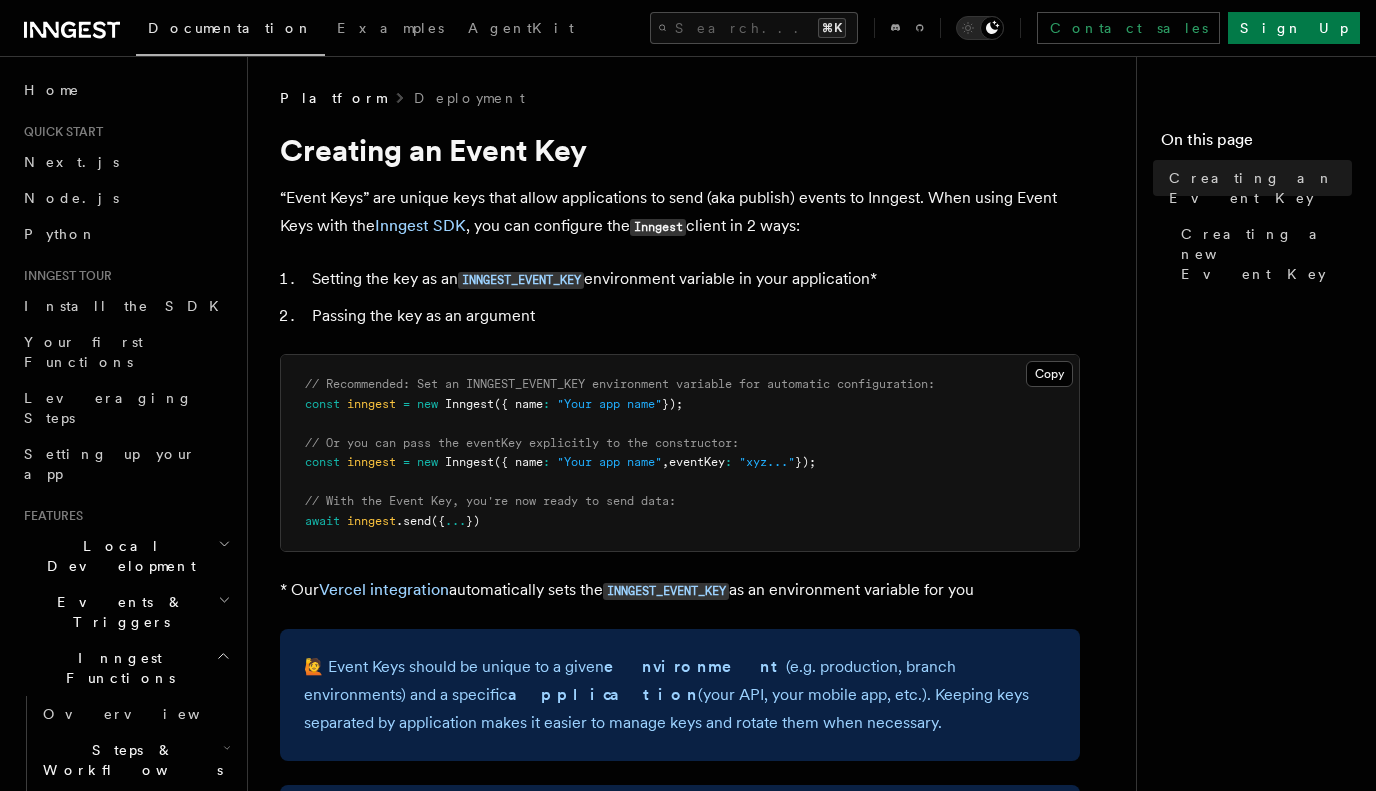 scroll, scrollTop: 0, scrollLeft: 0, axis: both 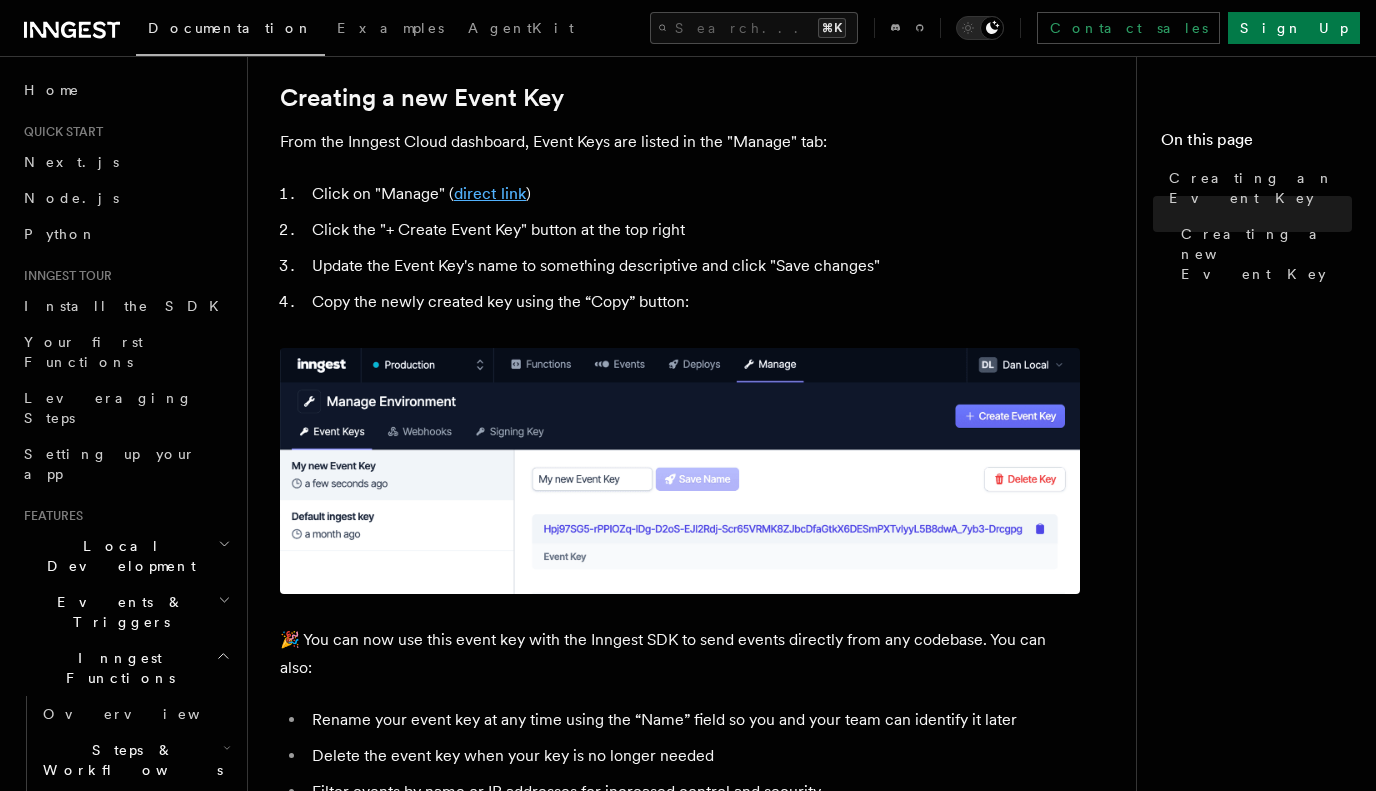 click on "direct link" at bounding box center [490, 193] 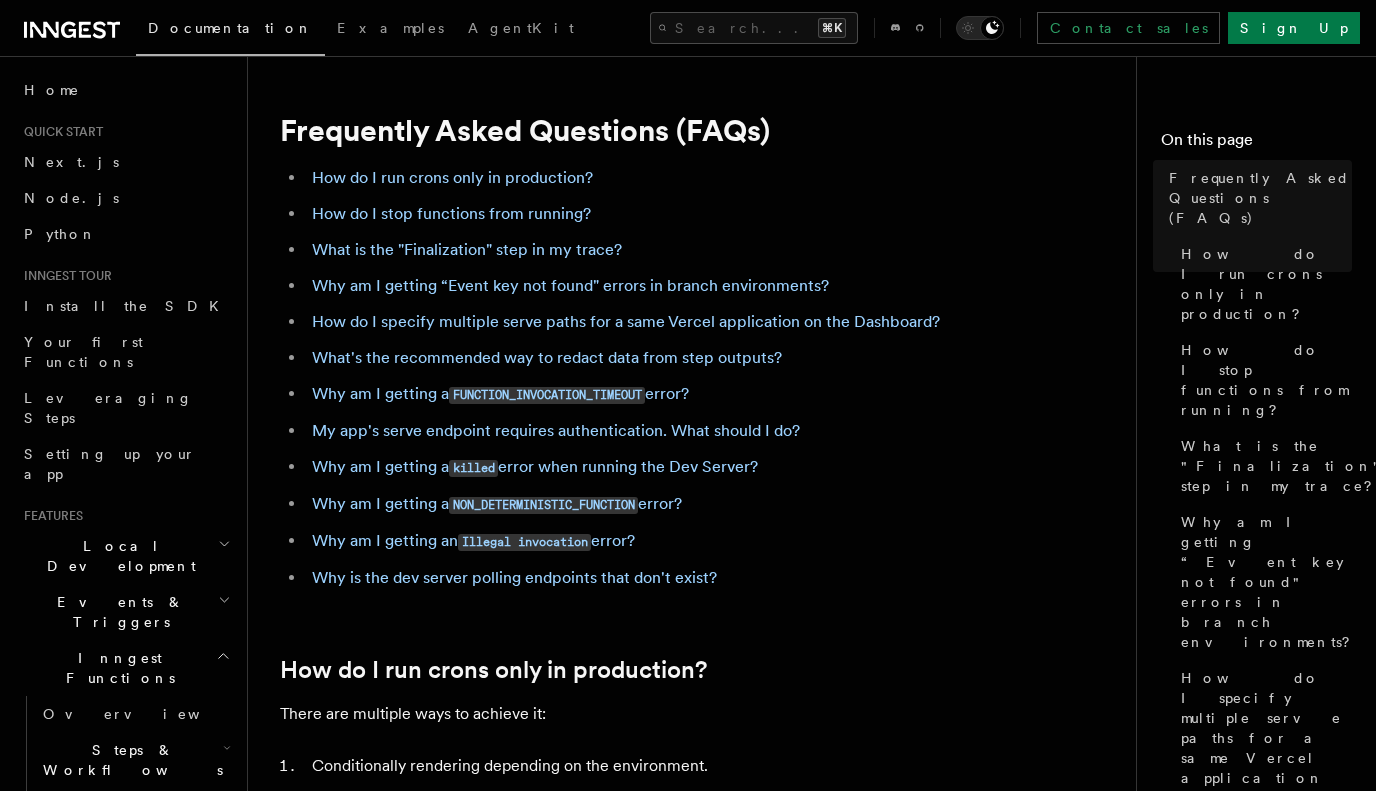 scroll, scrollTop: 0, scrollLeft: 0, axis: both 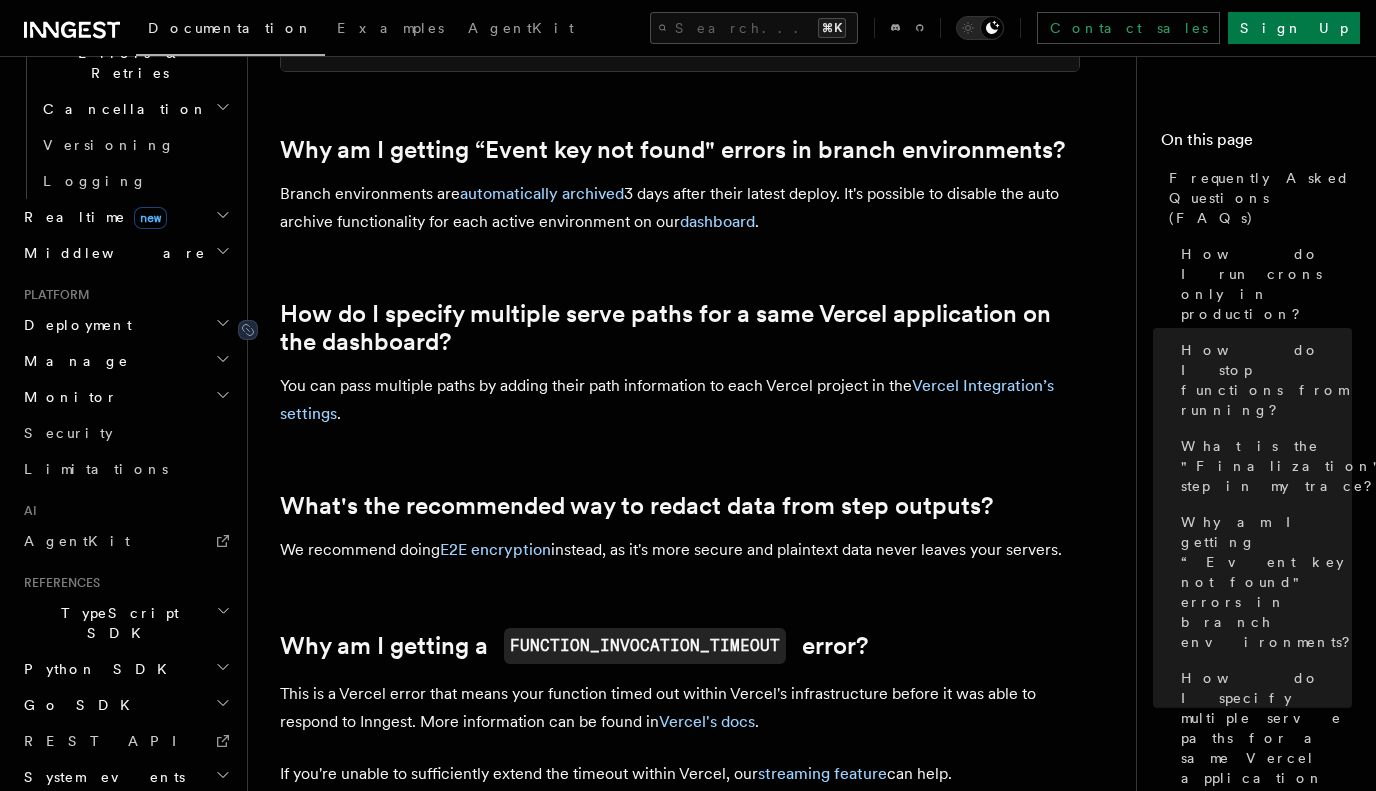 click on "How do I specify multiple serve paths for a same Vercel application on the dashboard?" at bounding box center [680, 328] 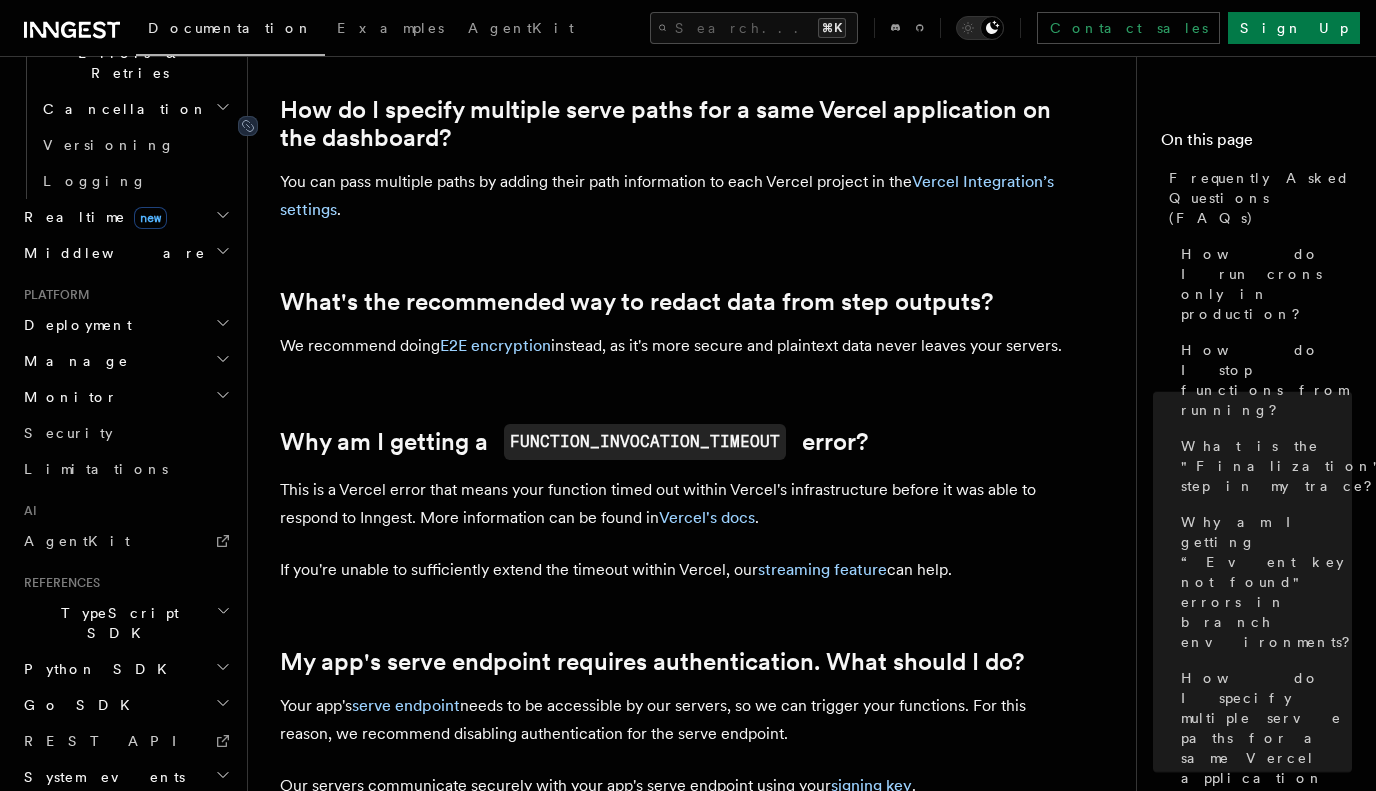 scroll, scrollTop: 1807, scrollLeft: 0, axis: vertical 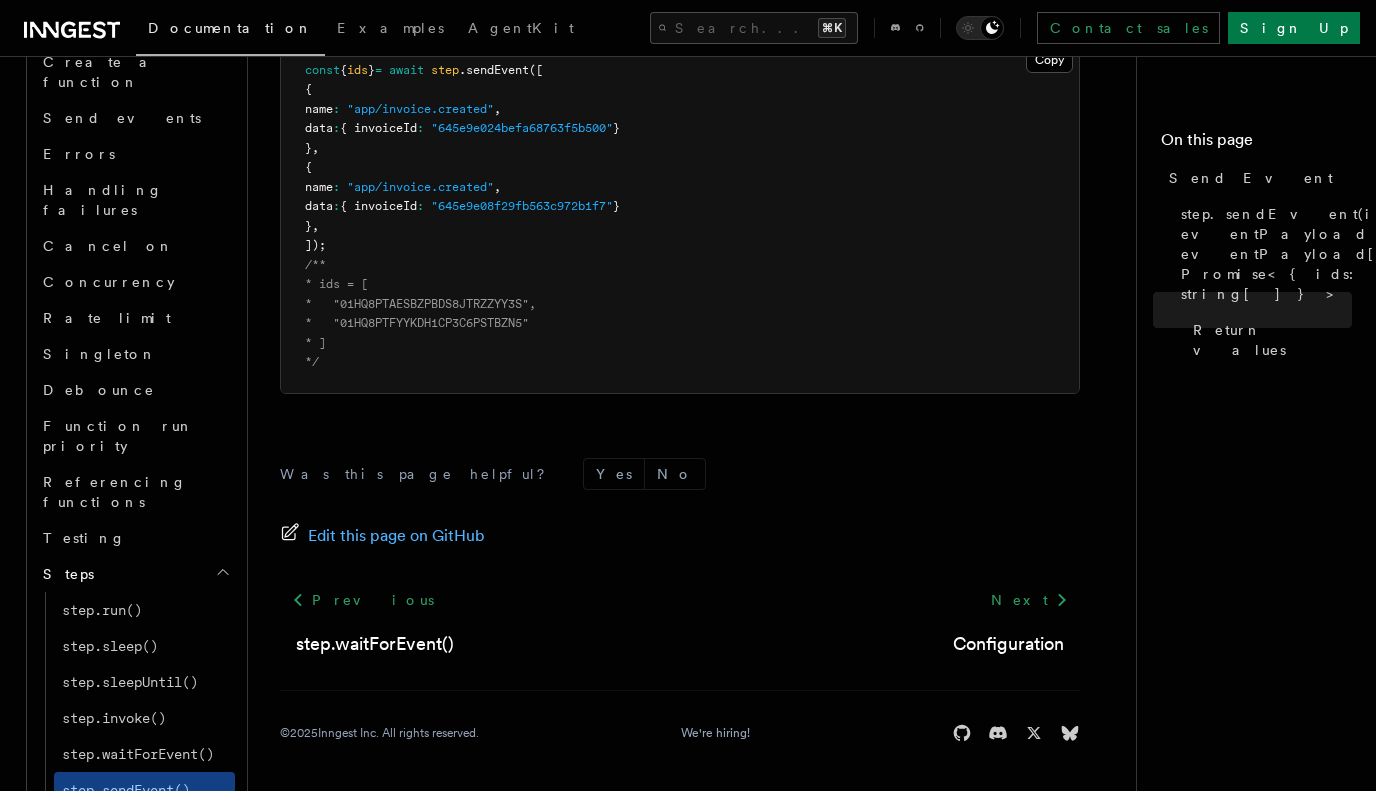 click 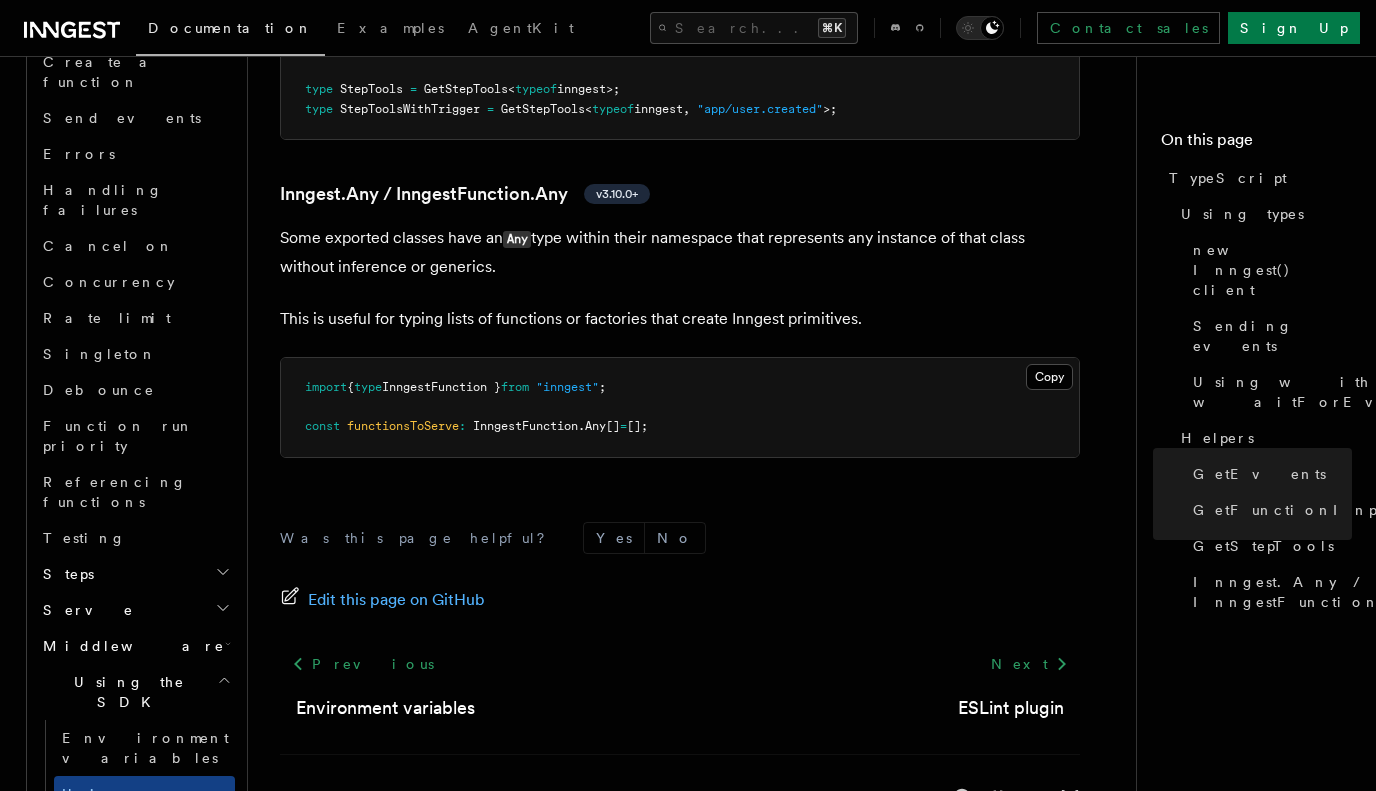 scroll, scrollTop: 4922, scrollLeft: 0, axis: vertical 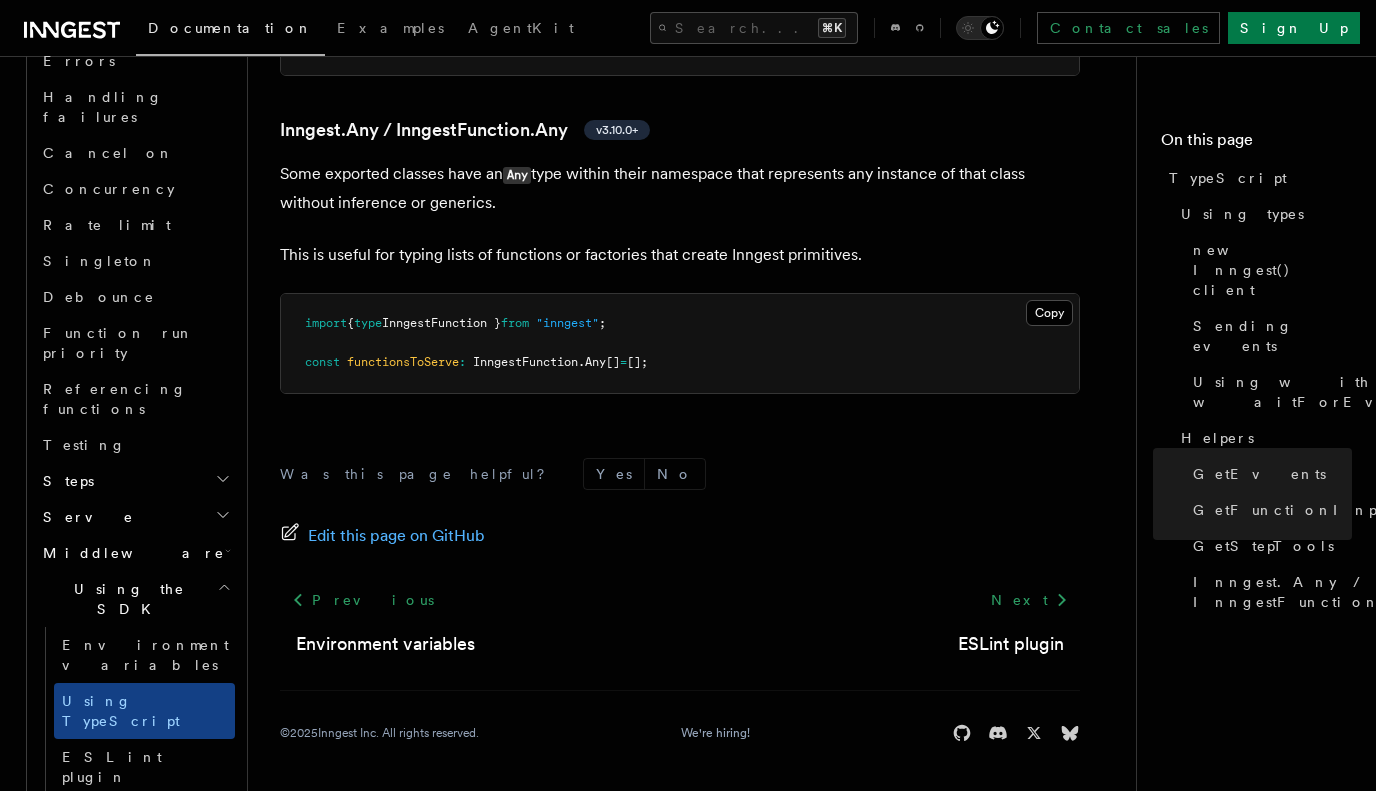 click 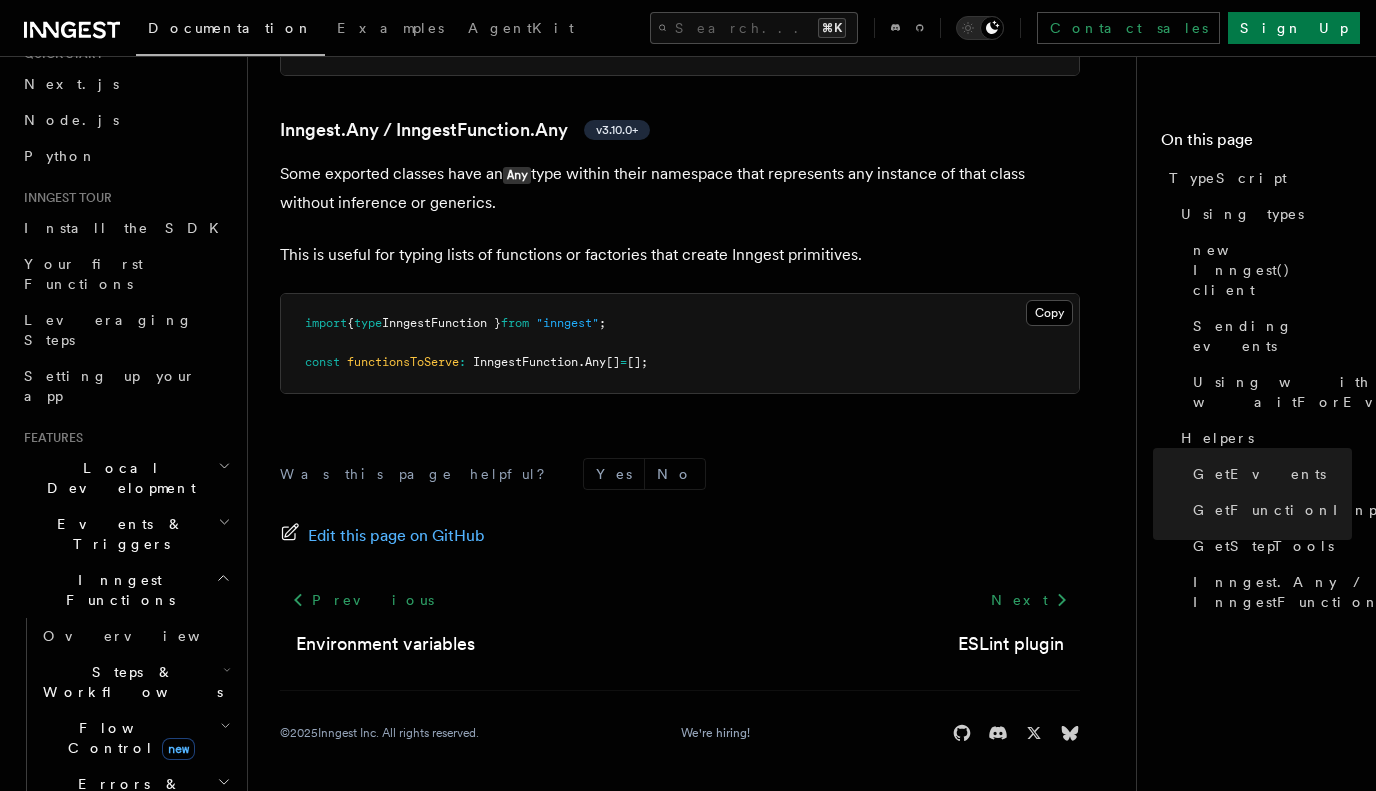 scroll, scrollTop: 113, scrollLeft: 0, axis: vertical 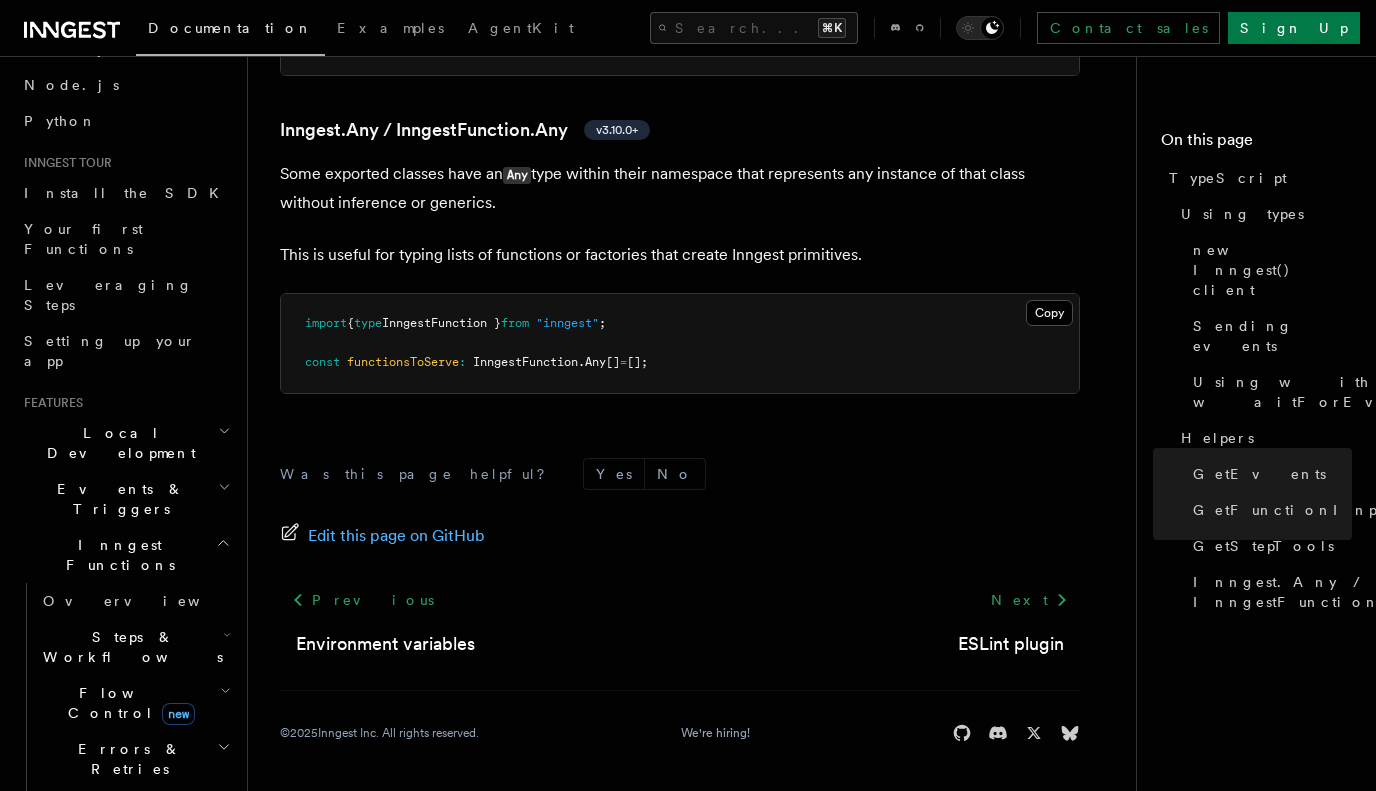 click 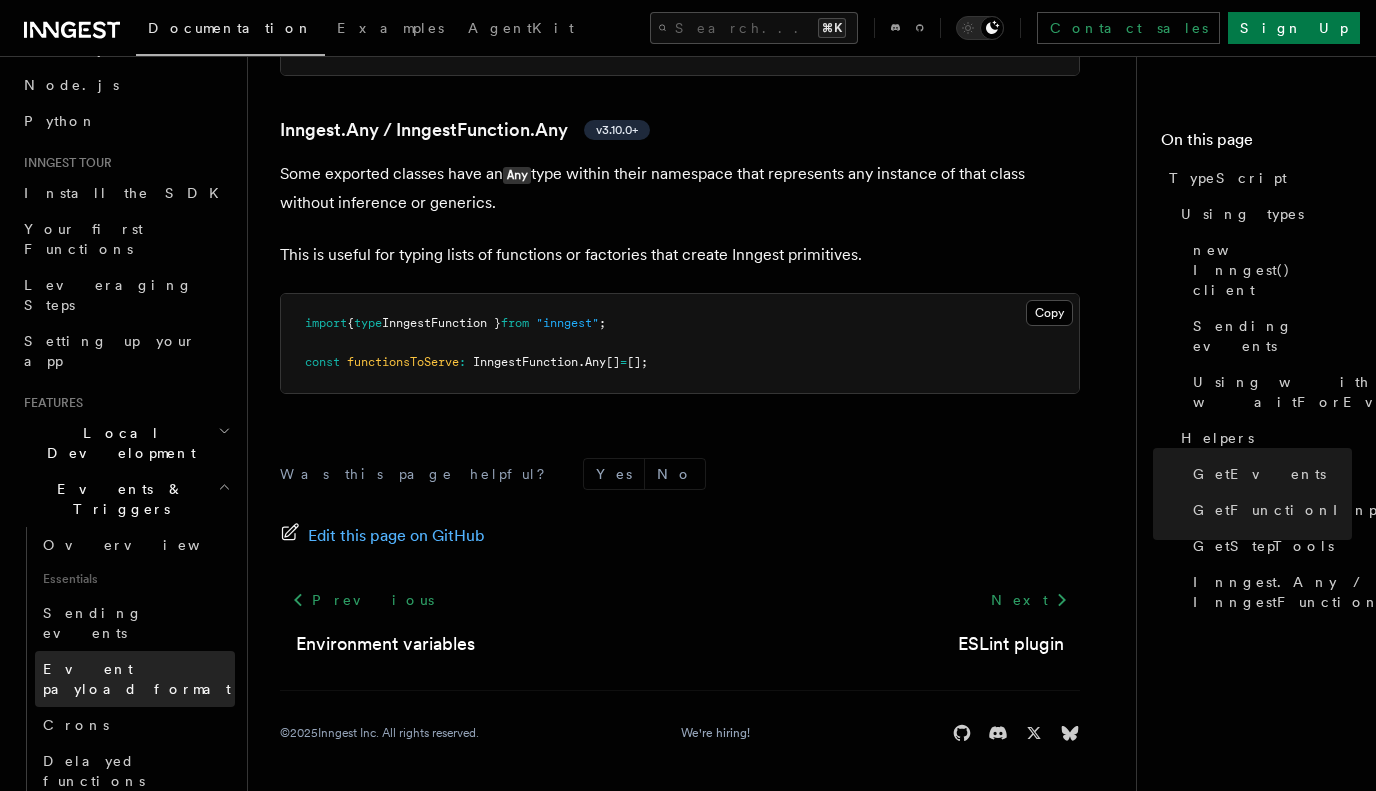 click on "Event payload format" at bounding box center (135, 679) 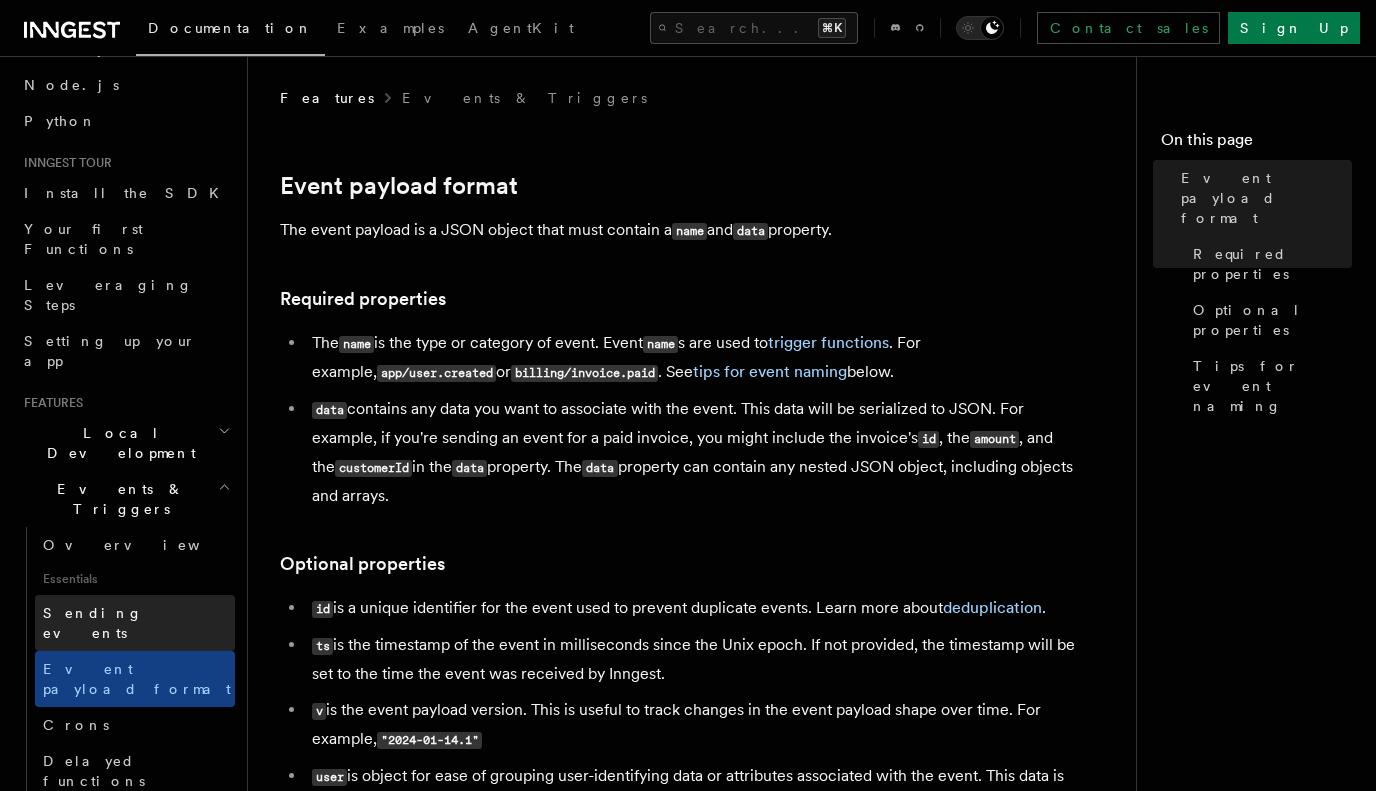 click on "Sending events" at bounding box center (135, 623) 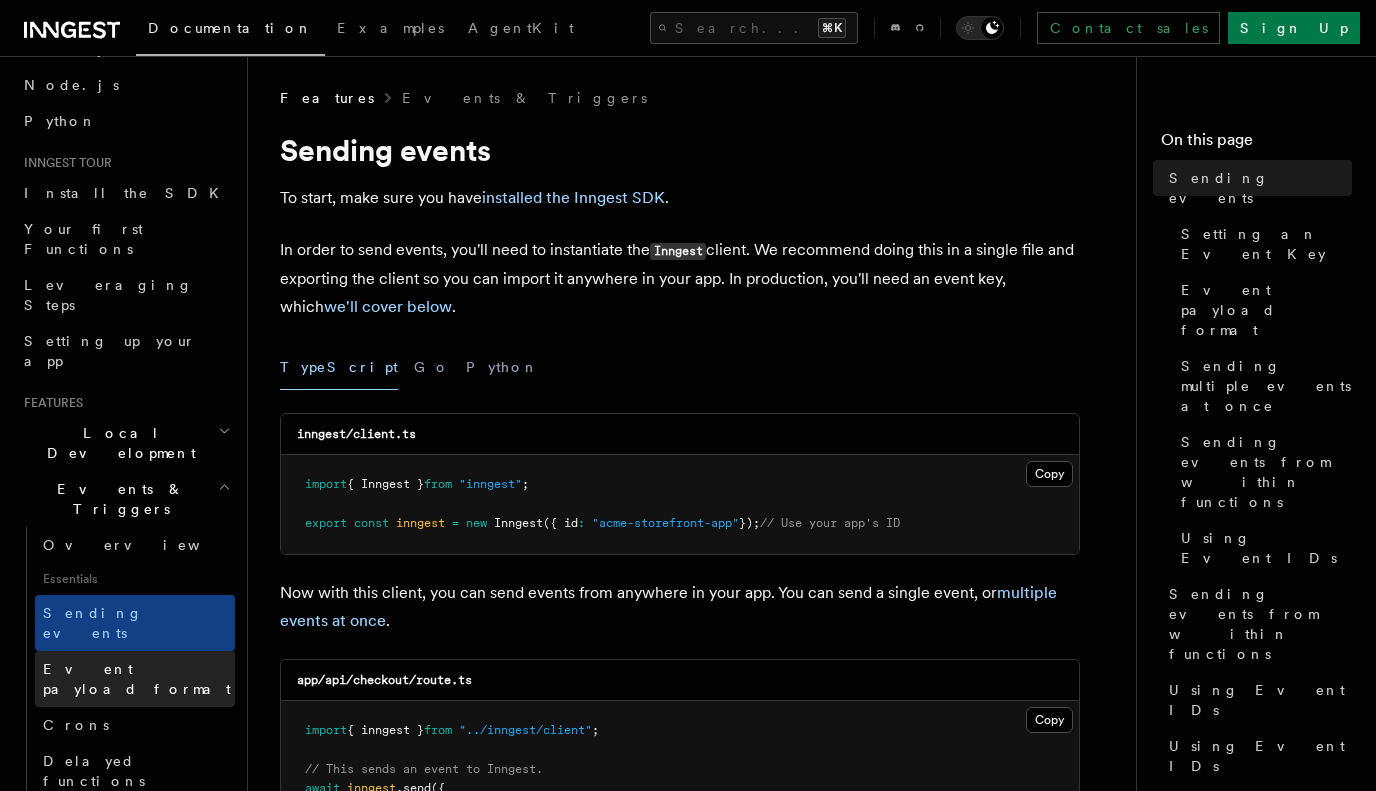 click on "Event payload format" at bounding box center [137, 679] 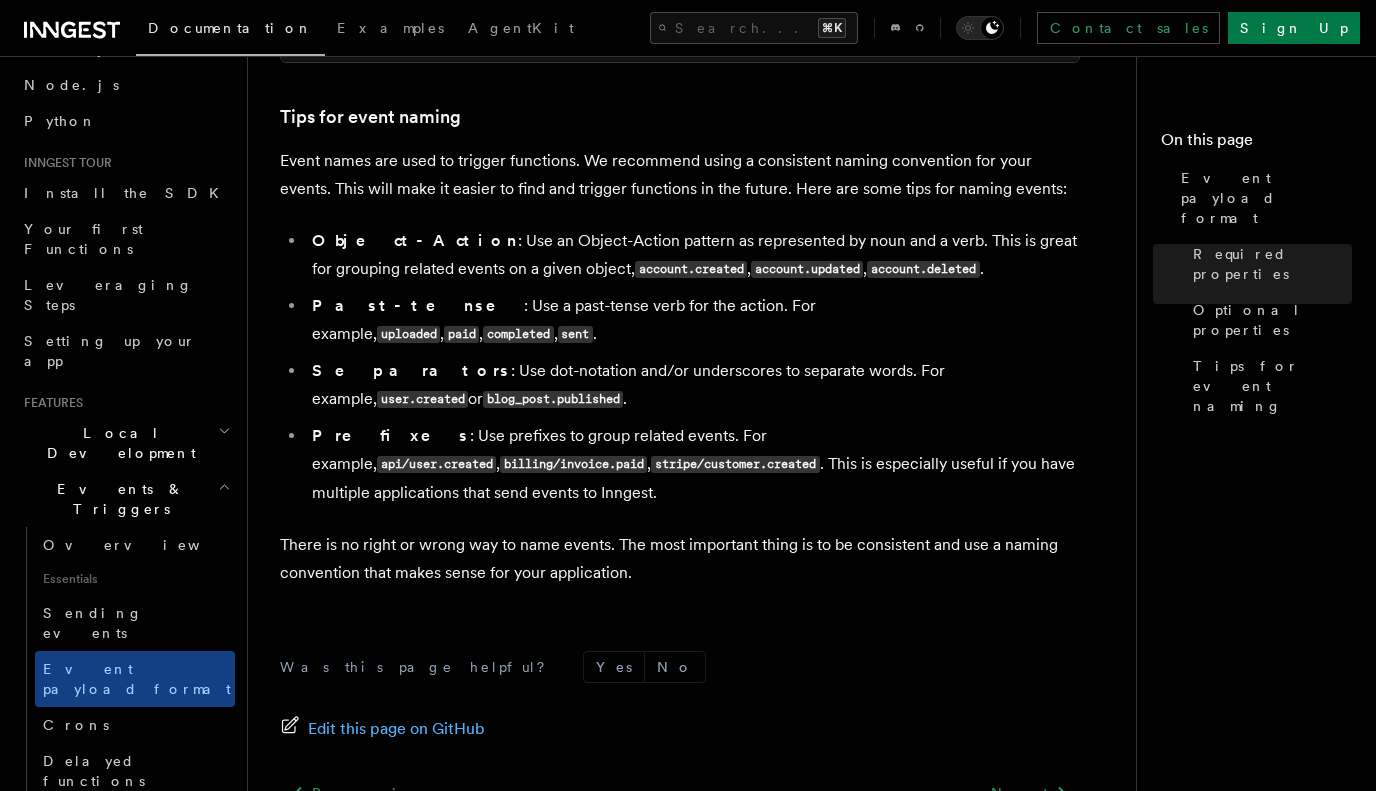 scroll, scrollTop: 1339, scrollLeft: 0, axis: vertical 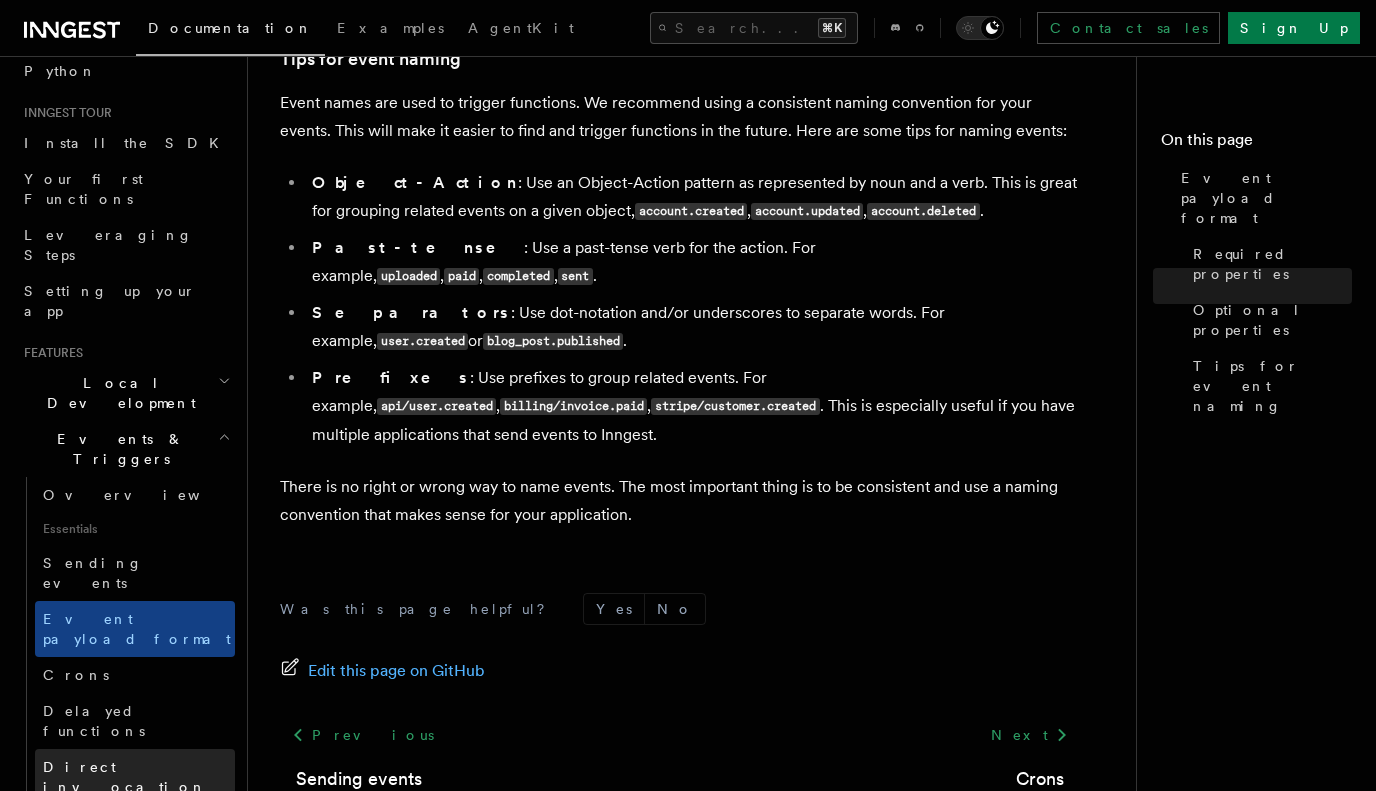 click on "Direct invocation" at bounding box center [135, 777] 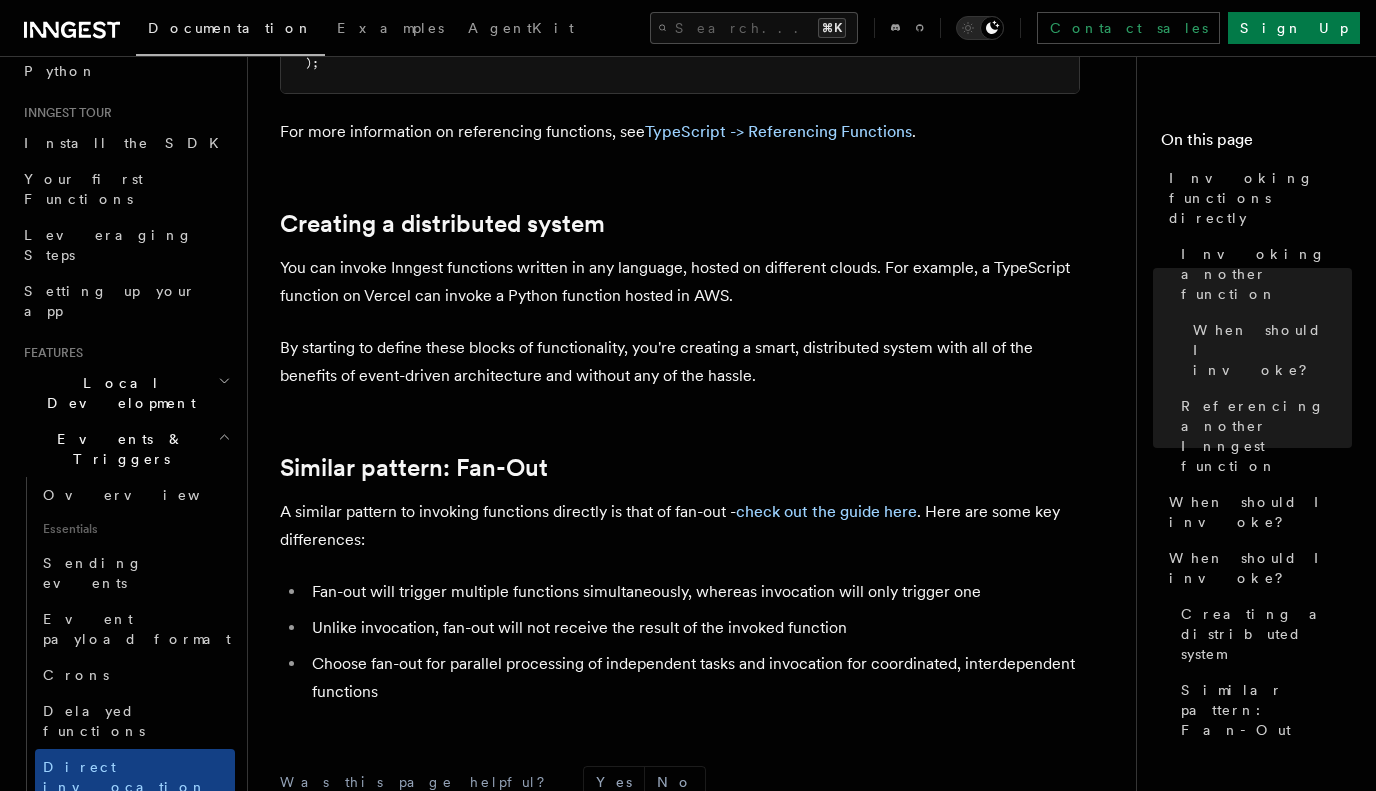 scroll, scrollTop: 2848, scrollLeft: 0, axis: vertical 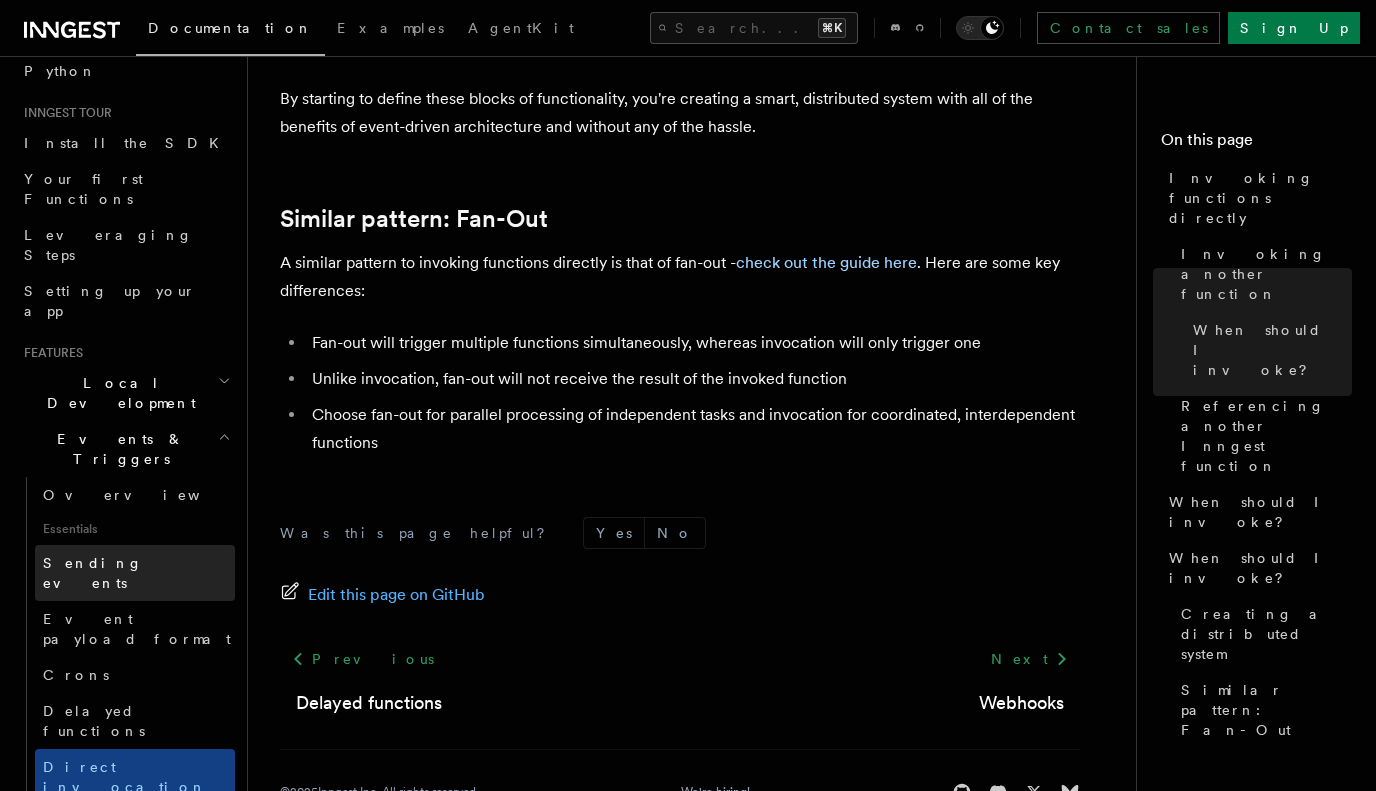 click on "Sending events" at bounding box center [93, 573] 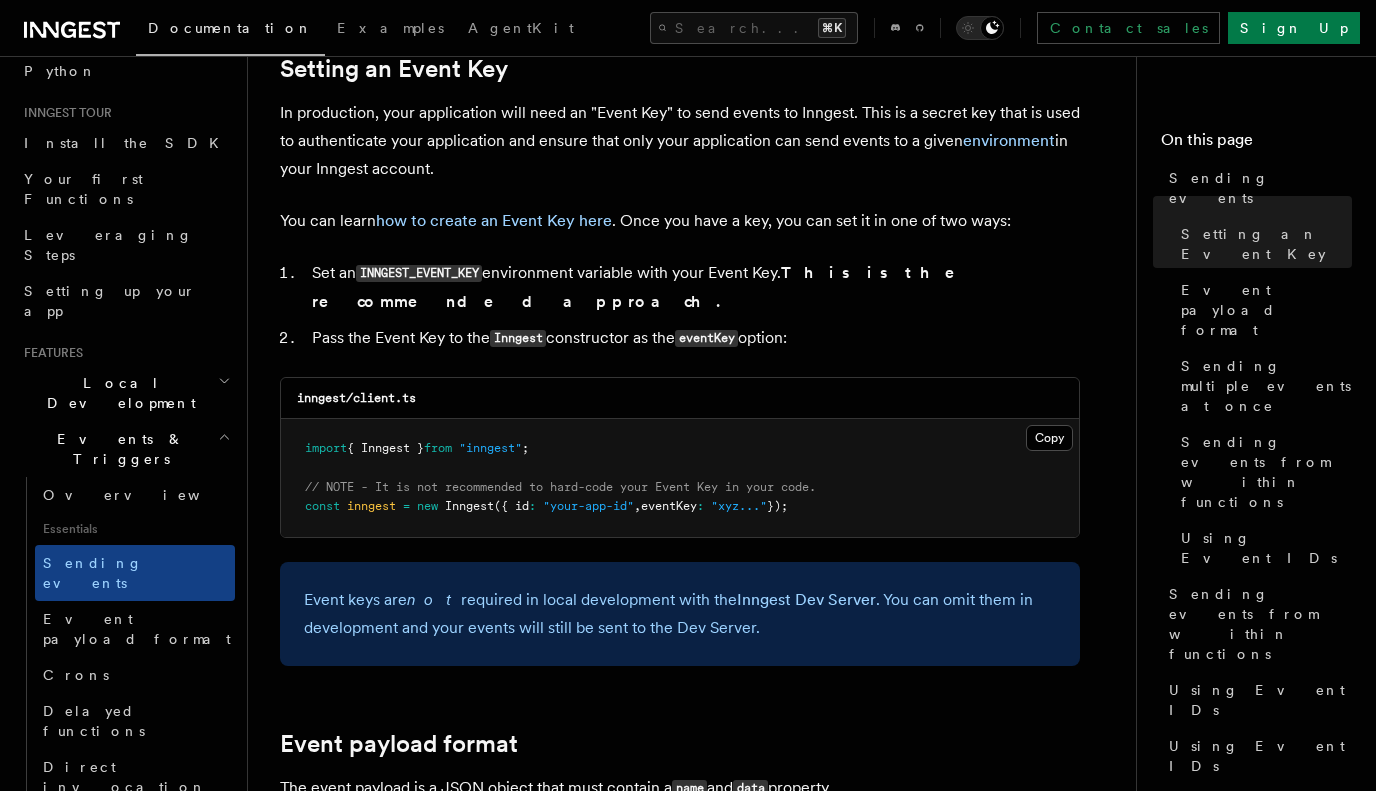 scroll, scrollTop: 1513, scrollLeft: 0, axis: vertical 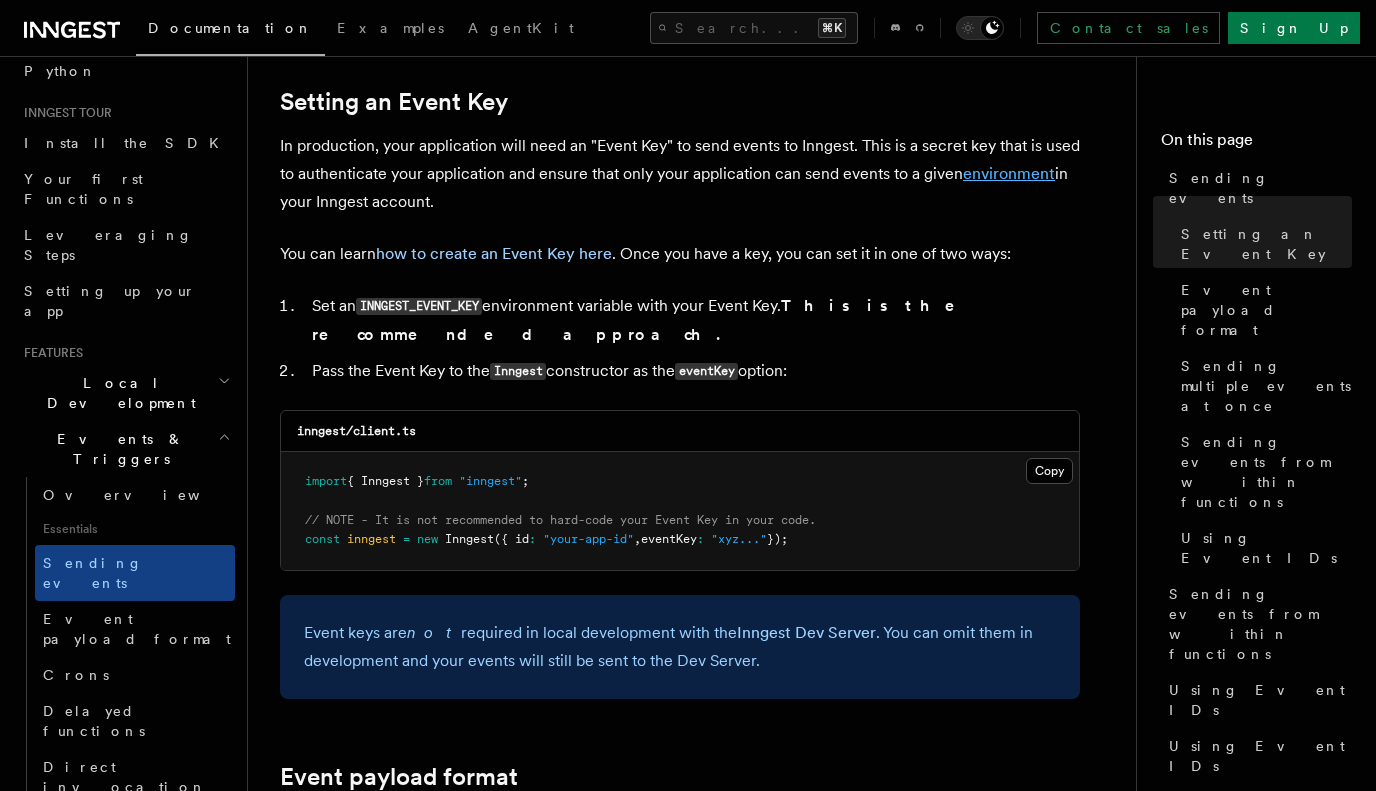 click on "environment" at bounding box center (1009, 173) 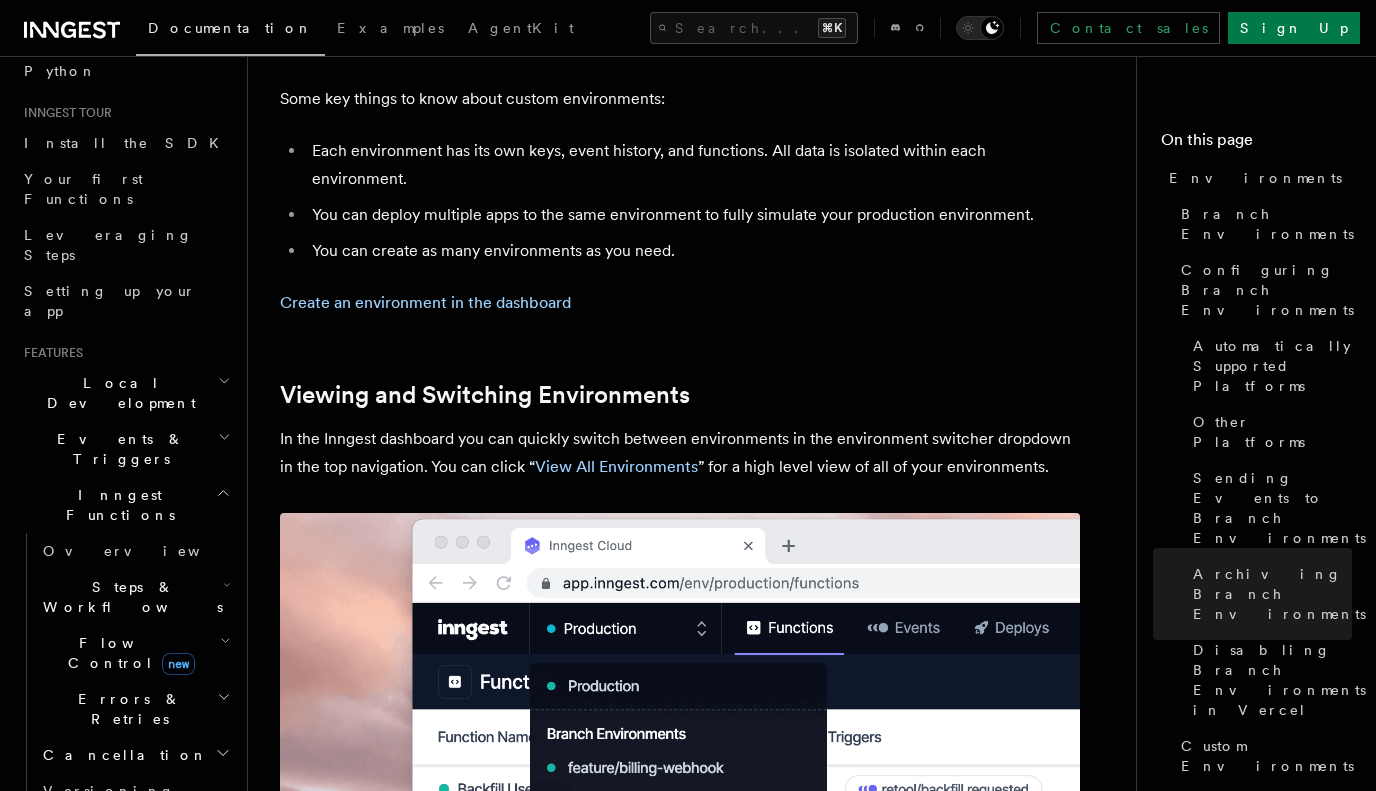 scroll, scrollTop: 4183, scrollLeft: 0, axis: vertical 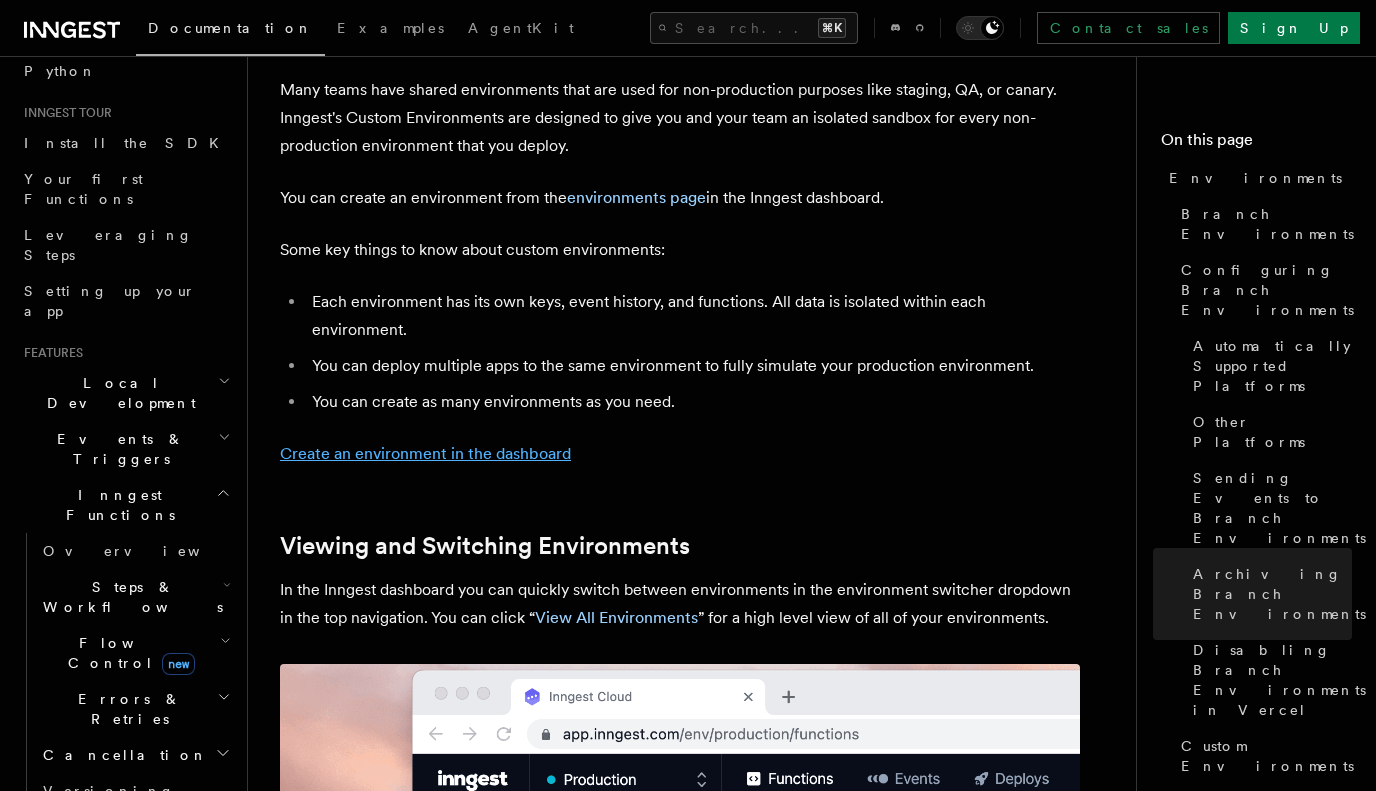 click on "Create an environment in the dashboard" at bounding box center [425, 453] 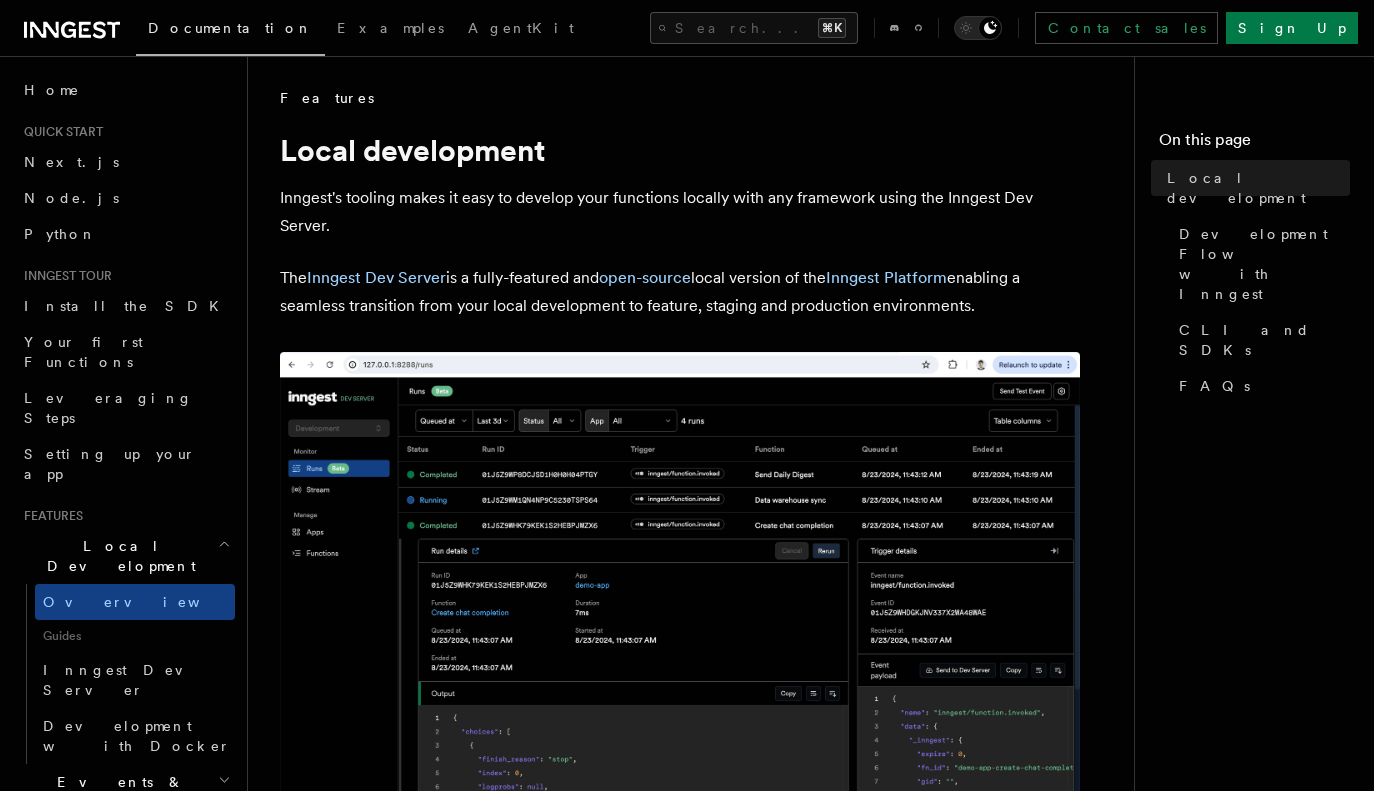 scroll, scrollTop: 0, scrollLeft: 0, axis: both 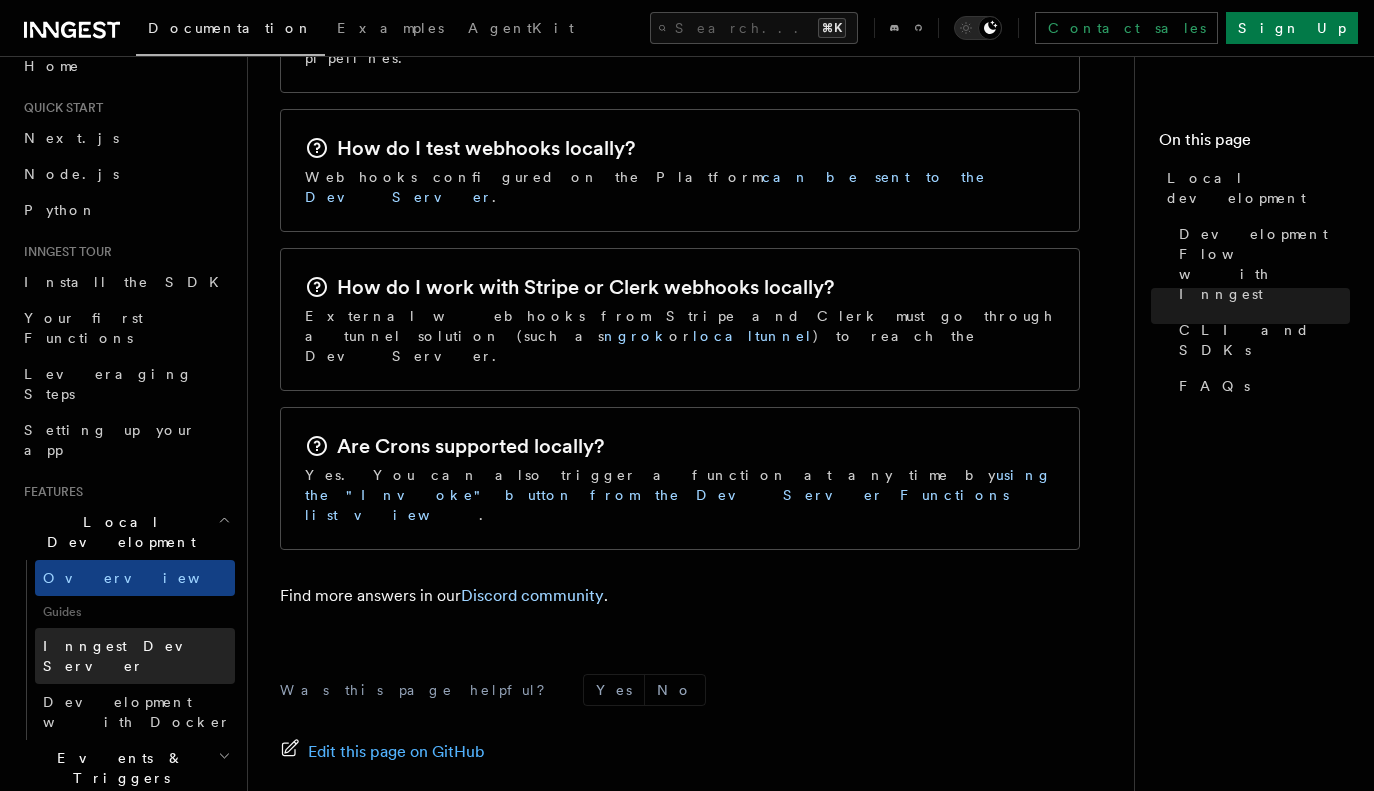 click on "Inngest Dev Server" at bounding box center [128, 656] 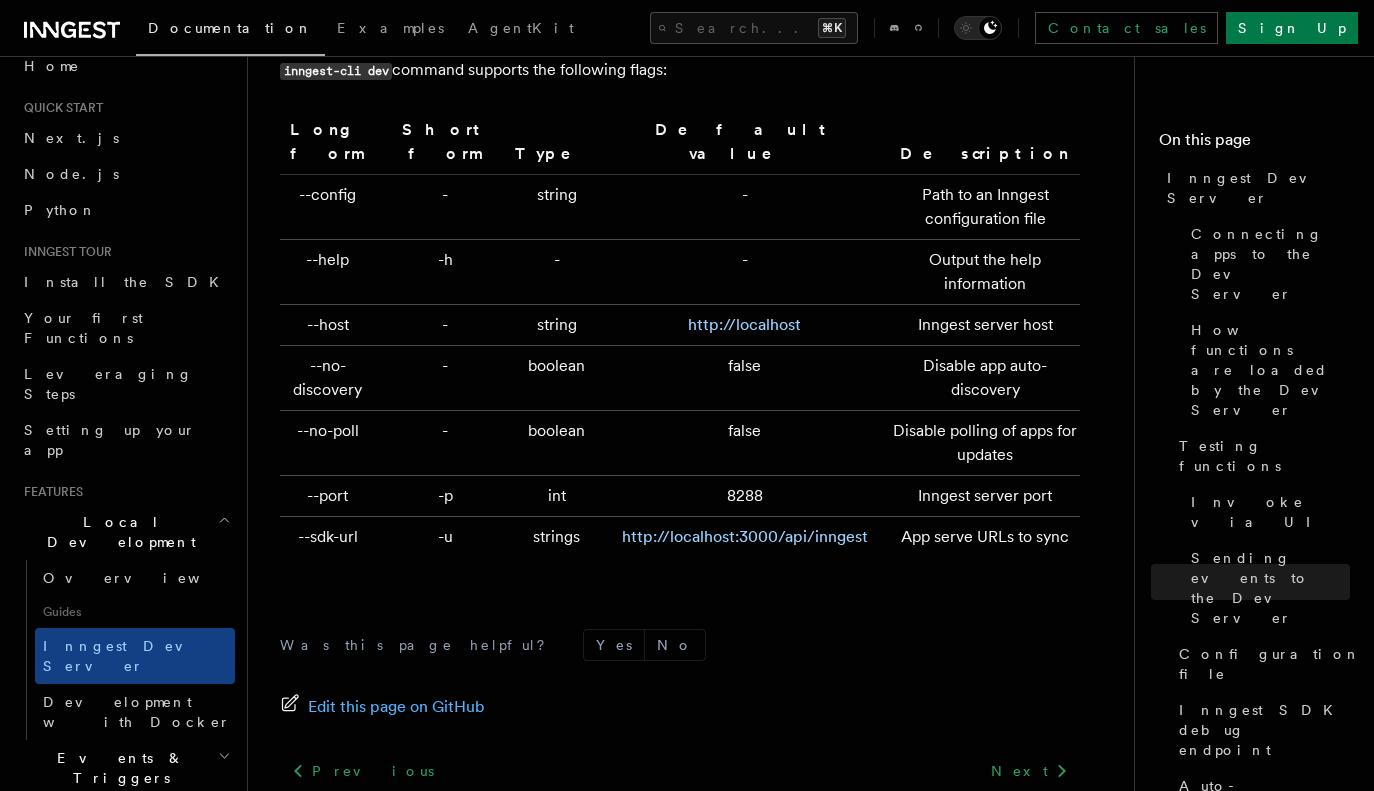 scroll, scrollTop: 6728, scrollLeft: 0, axis: vertical 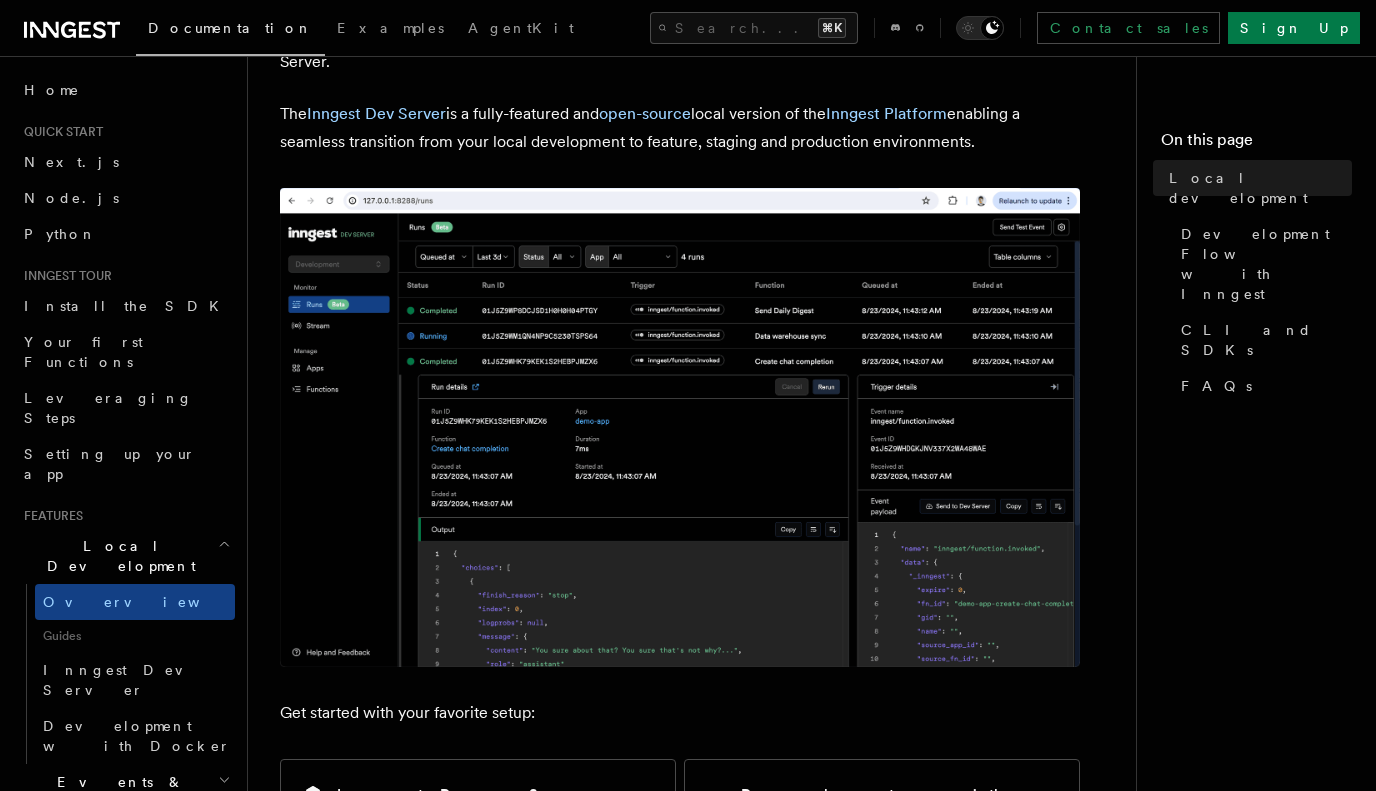 click on "The  Inngest Dev Server  is a fully-featured and  open-source  local version of the  Inngest Platform  enabling a seamless transition from your local development to feature, staging and production environments." at bounding box center (680, 128) 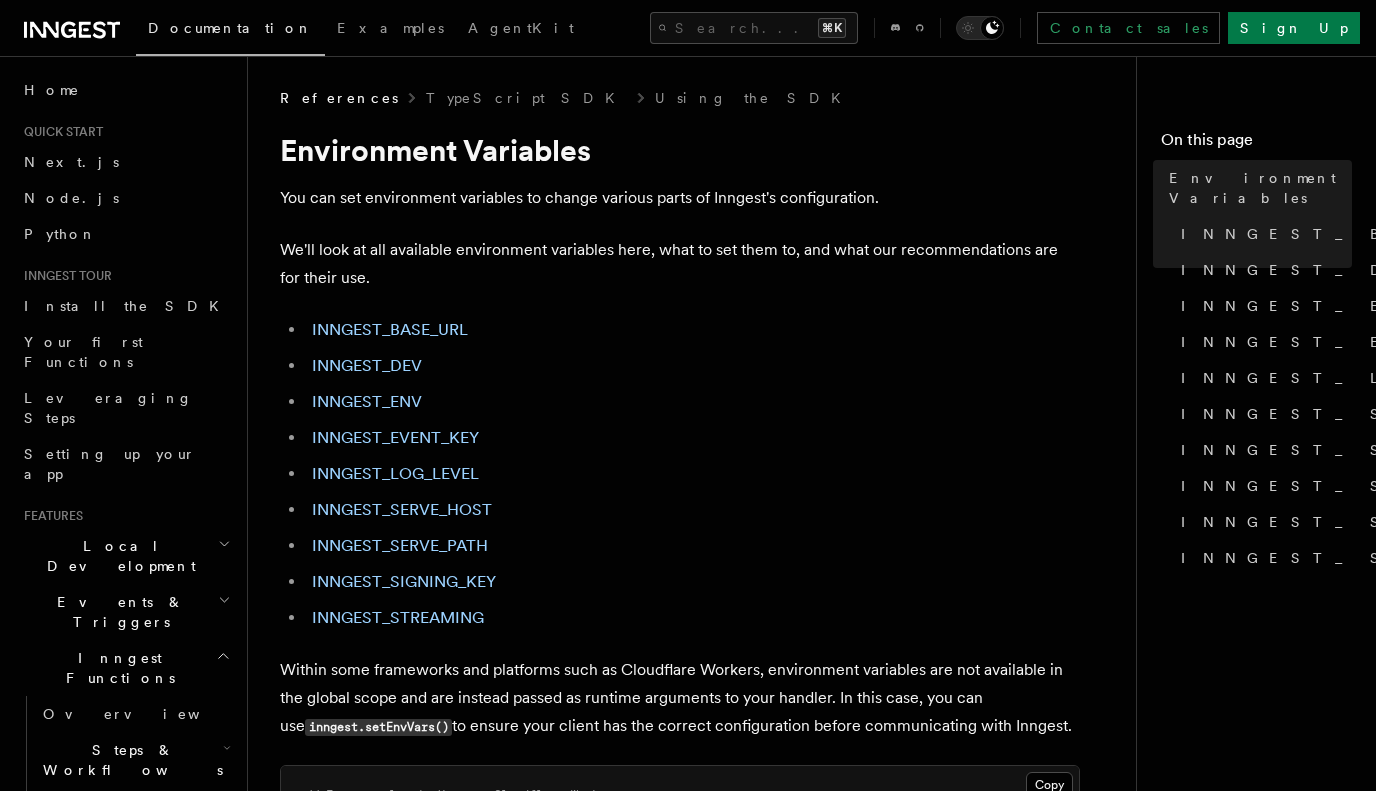 scroll, scrollTop: 1039, scrollLeft: 0, axis: vertical 